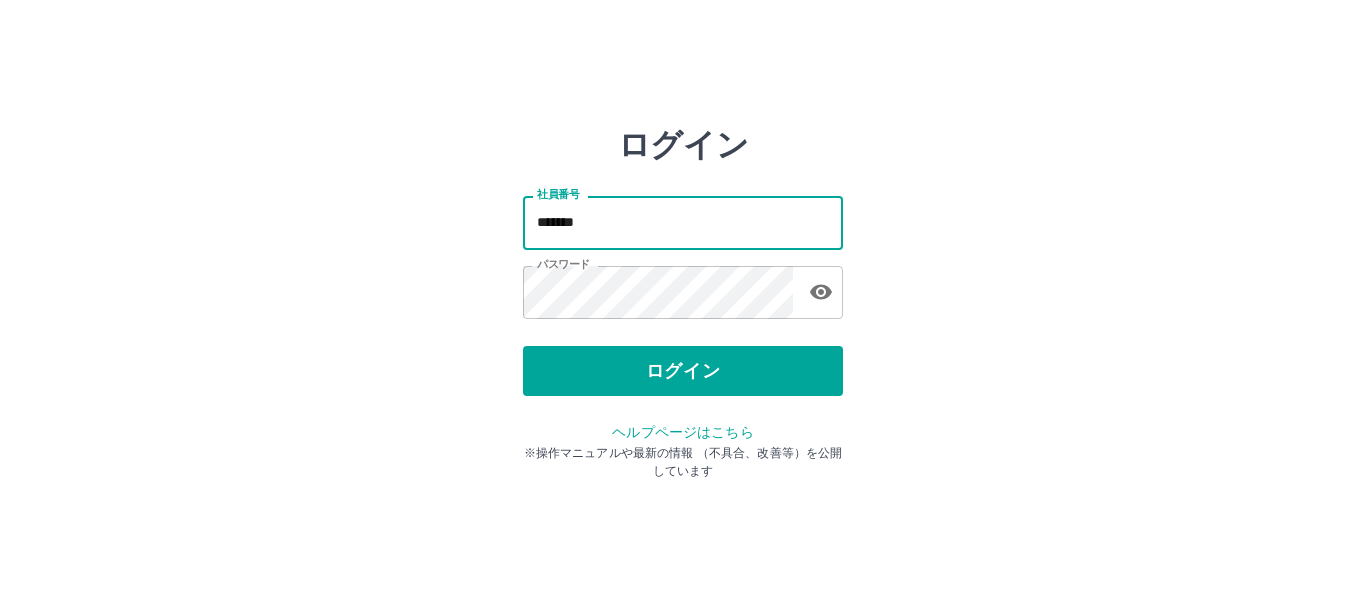 scroll, scrollTop: 0, scrollLeft: 0, axis: both 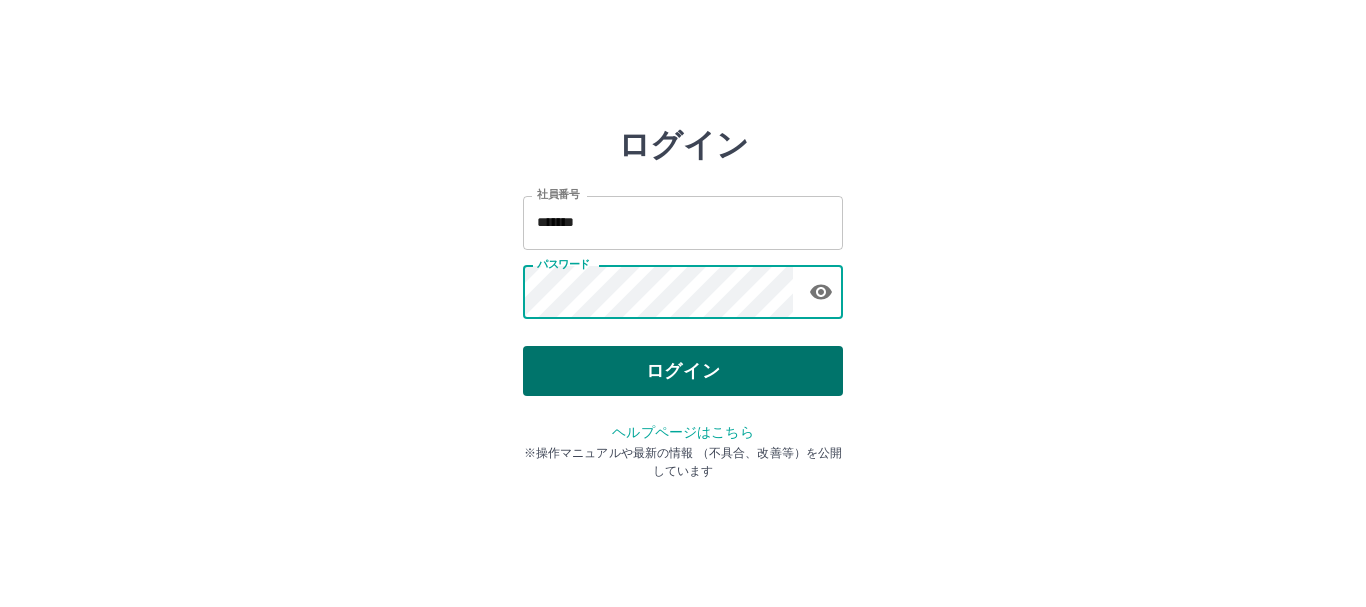 click on "ログイン" at bounding box center (683, 371) 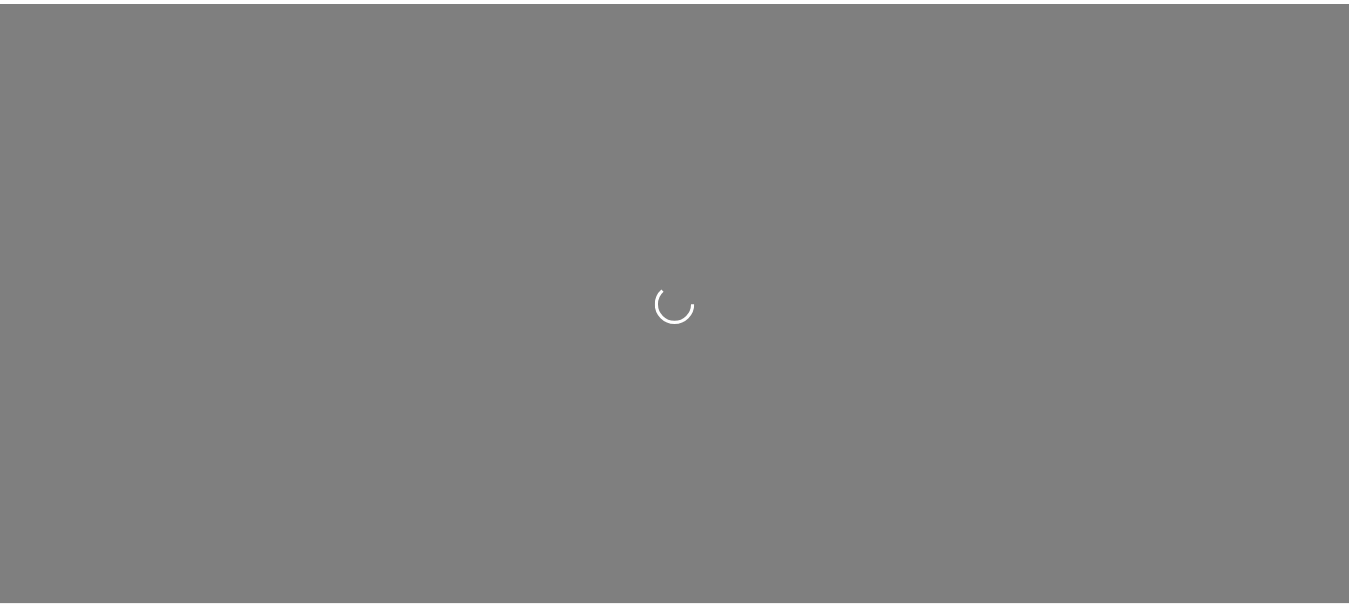scroll, scrollTop: 0, scrollLeft: 0, axis: both 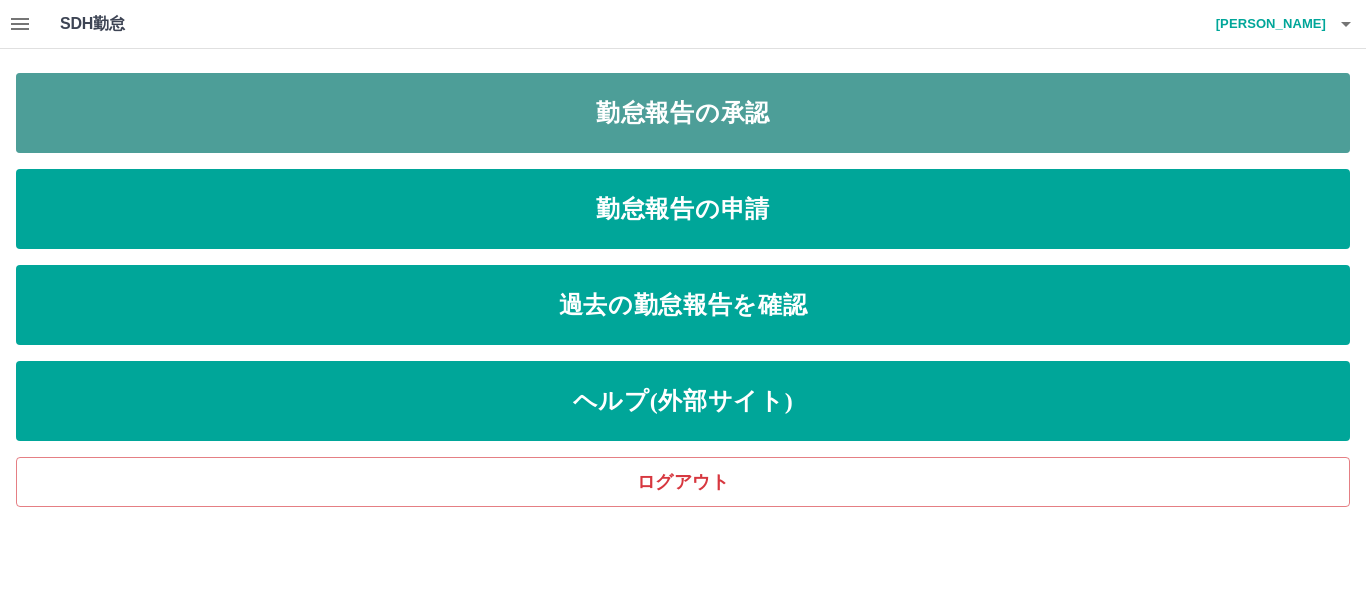 click on "勤怠報告の承認" at bounding box center [683, 113] 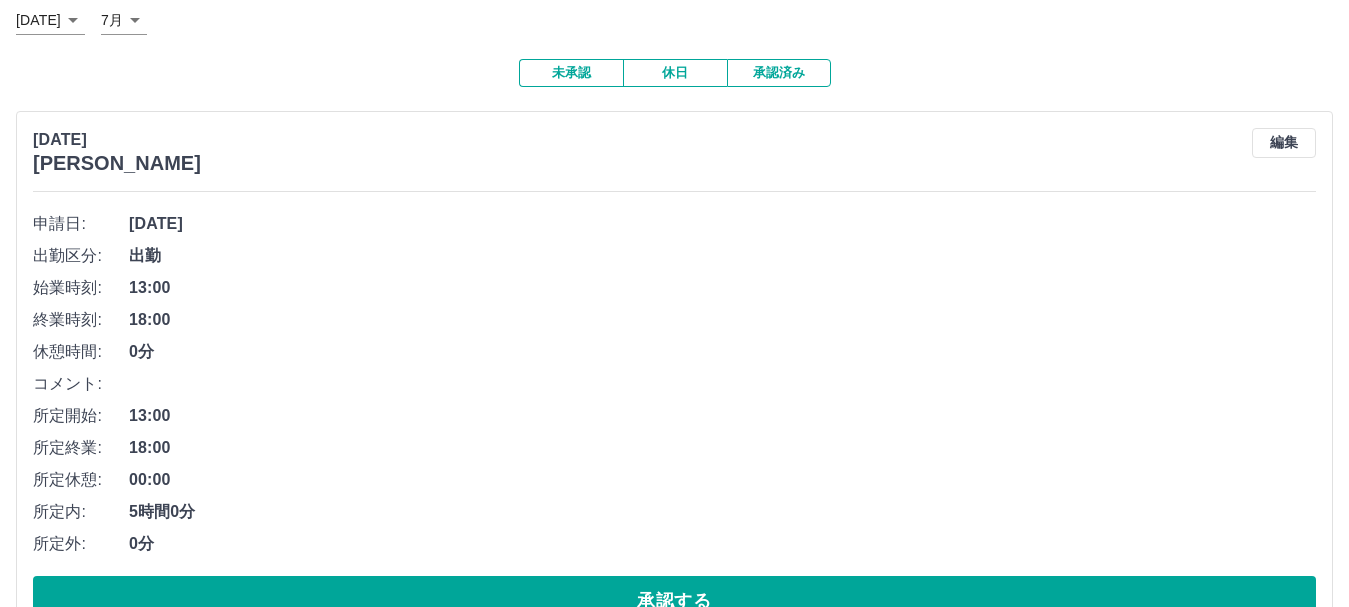 scroll, scrollTop: 300, scrollLeft: 0, axis: vertical 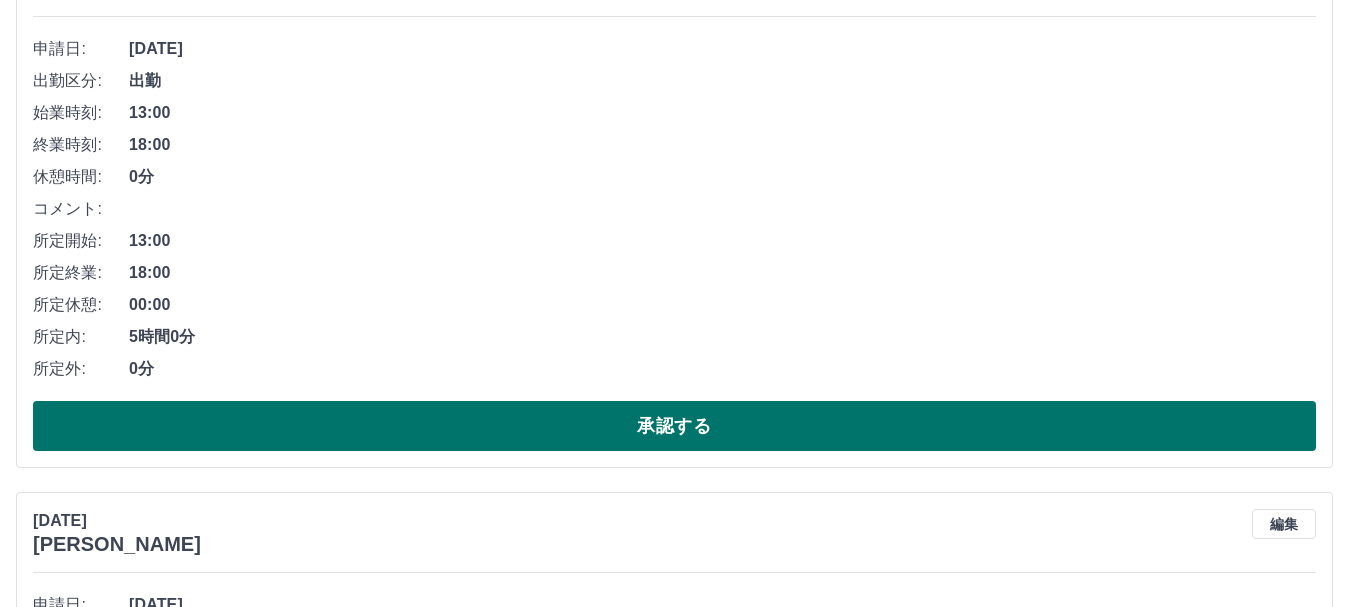 click on "承認する" at bounding box center [674, 426] 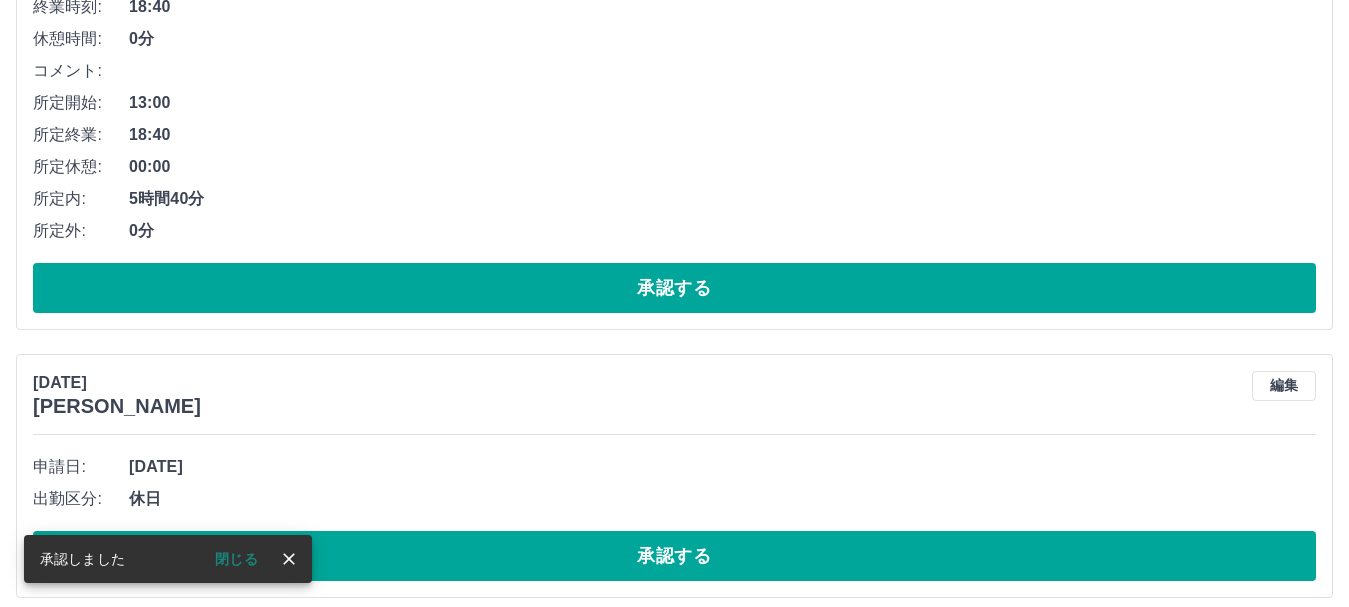 scroll, scrollTop: 2949, scrollLeft: 0, axis: vertical 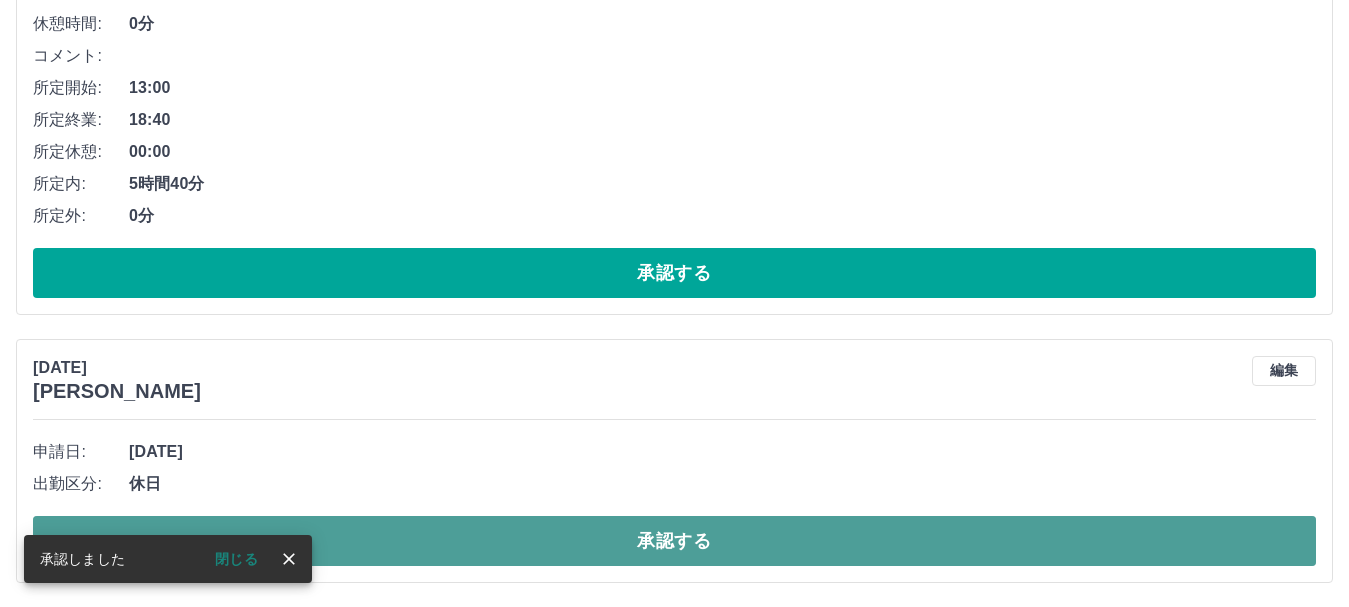 click on "承認する" at bounding box center [674, 541] 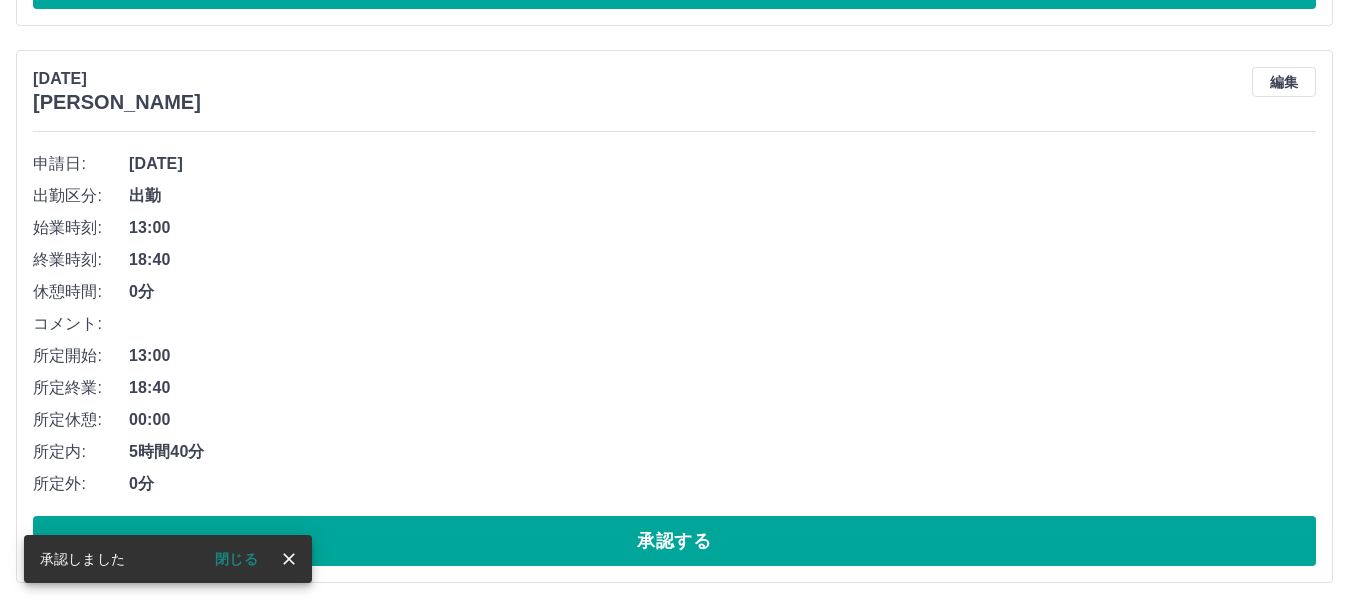 scroll, scrollTop: 2681, scrollLeft: 0, axis: vertical 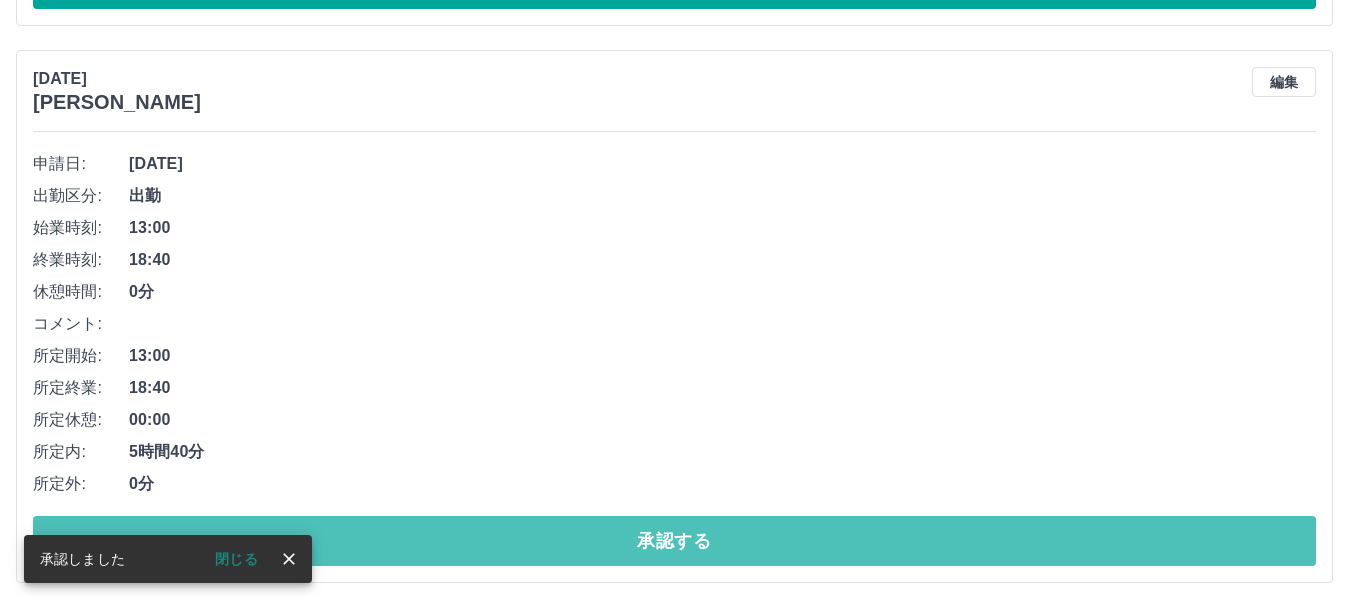 click on "承認する" at bounding box center (674, 541) 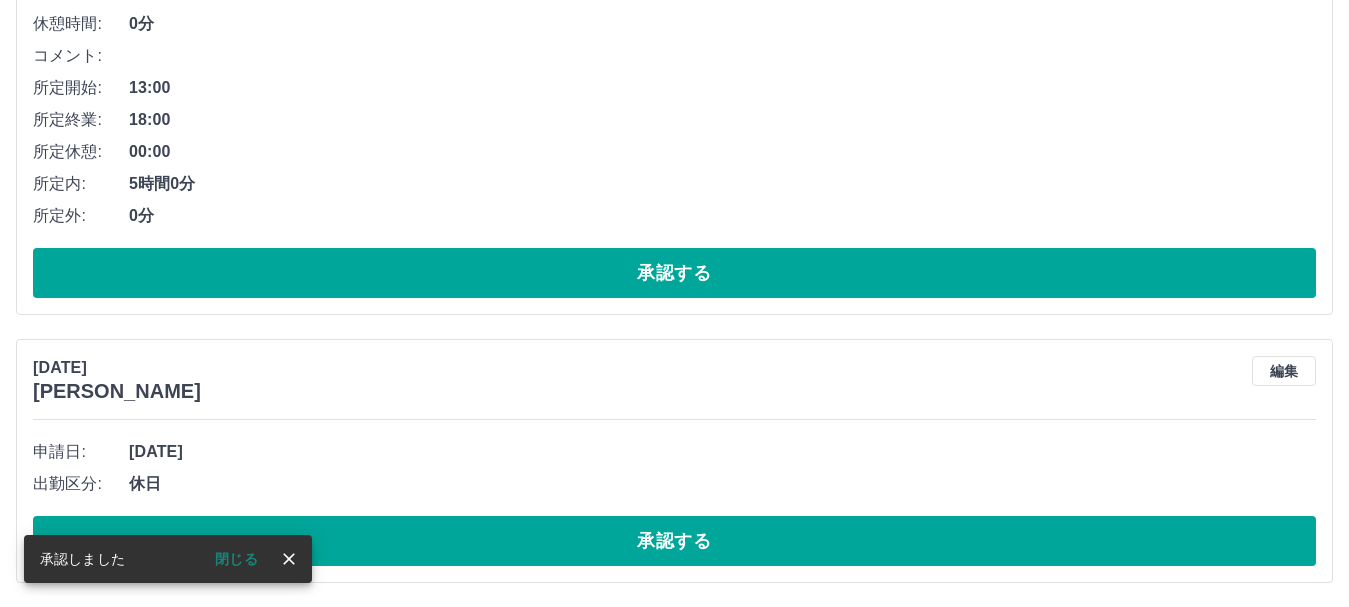 scroll, scrollTop: 2124, scrollLeft: 0, axis: vertical 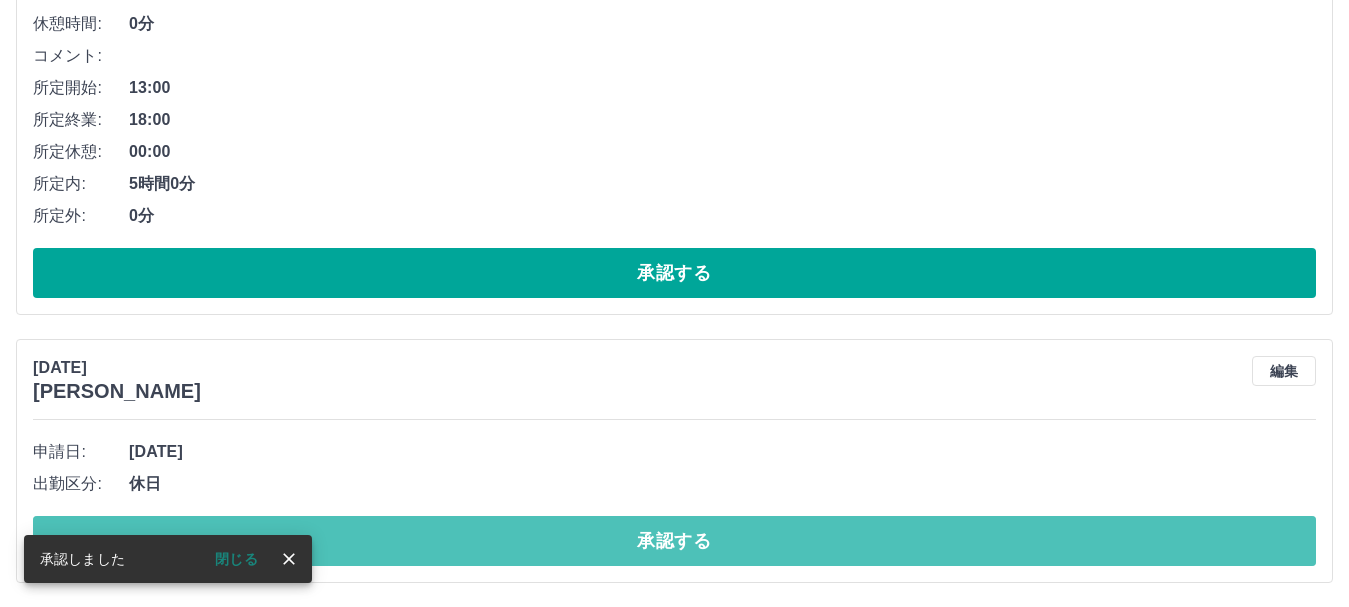 click on "承認する" at bounding box center (674, 541) 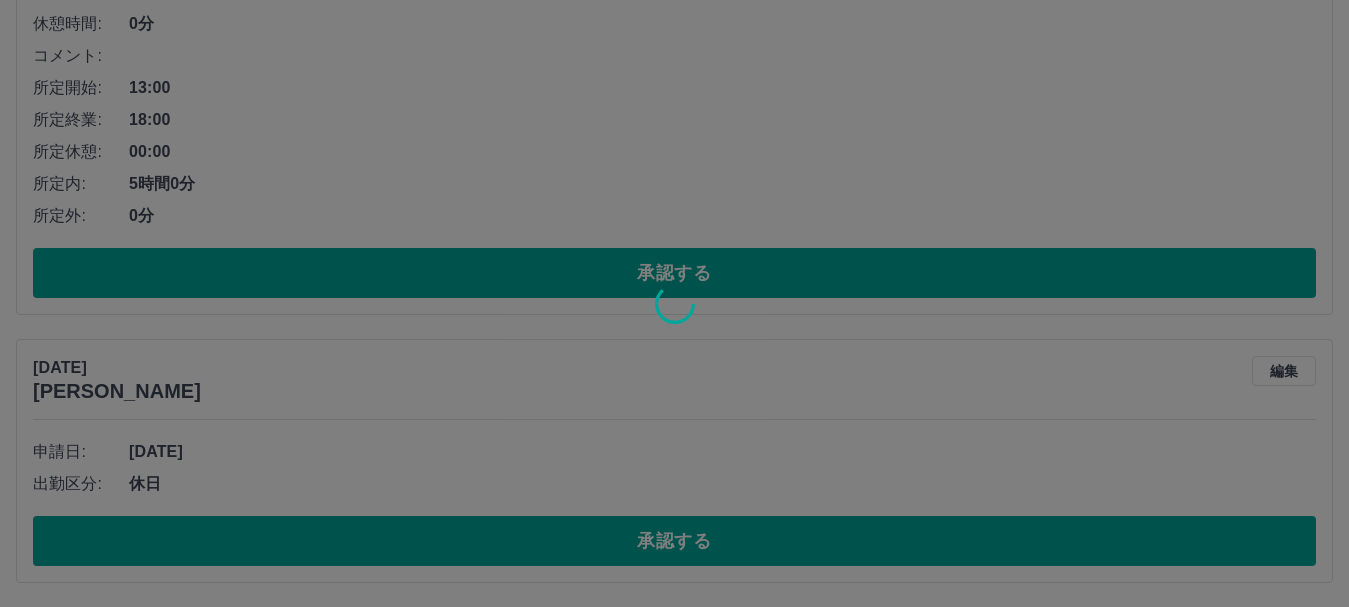 scroll, scrollTop: 1856, scrollLeft: 0, axis: vertical 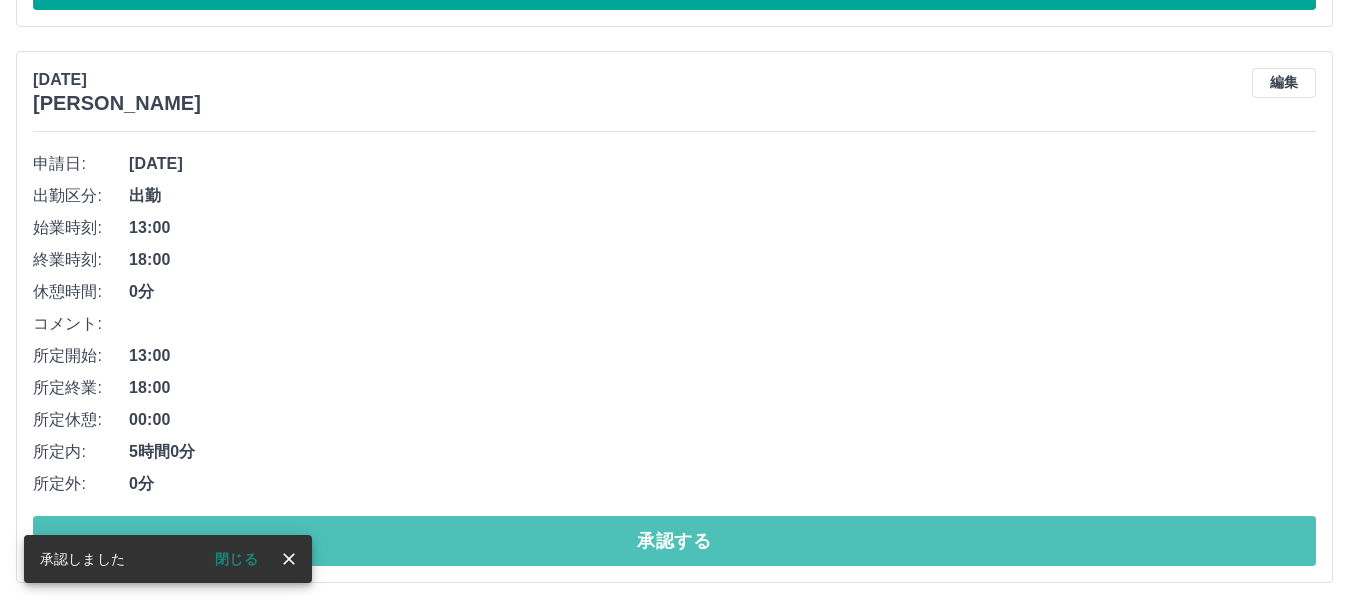 click on "承認する" at bounding box center (674, 541) 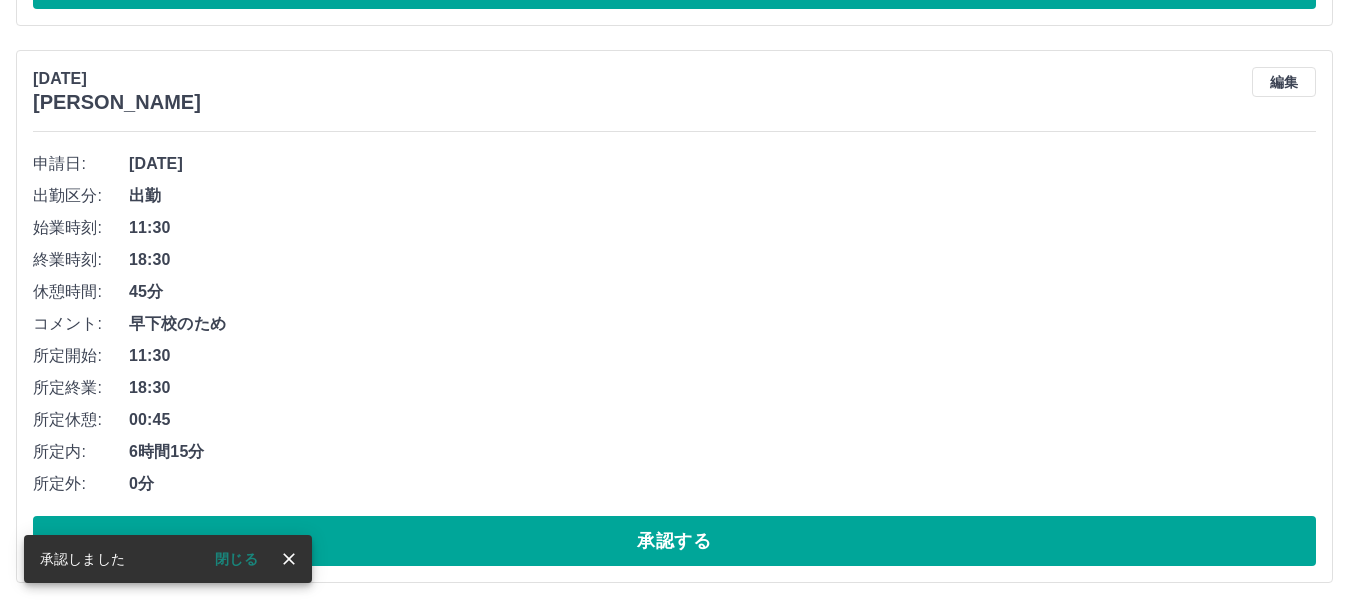 scroll, scrollTop: 1300, scrollLeft: 0, axis: vertical 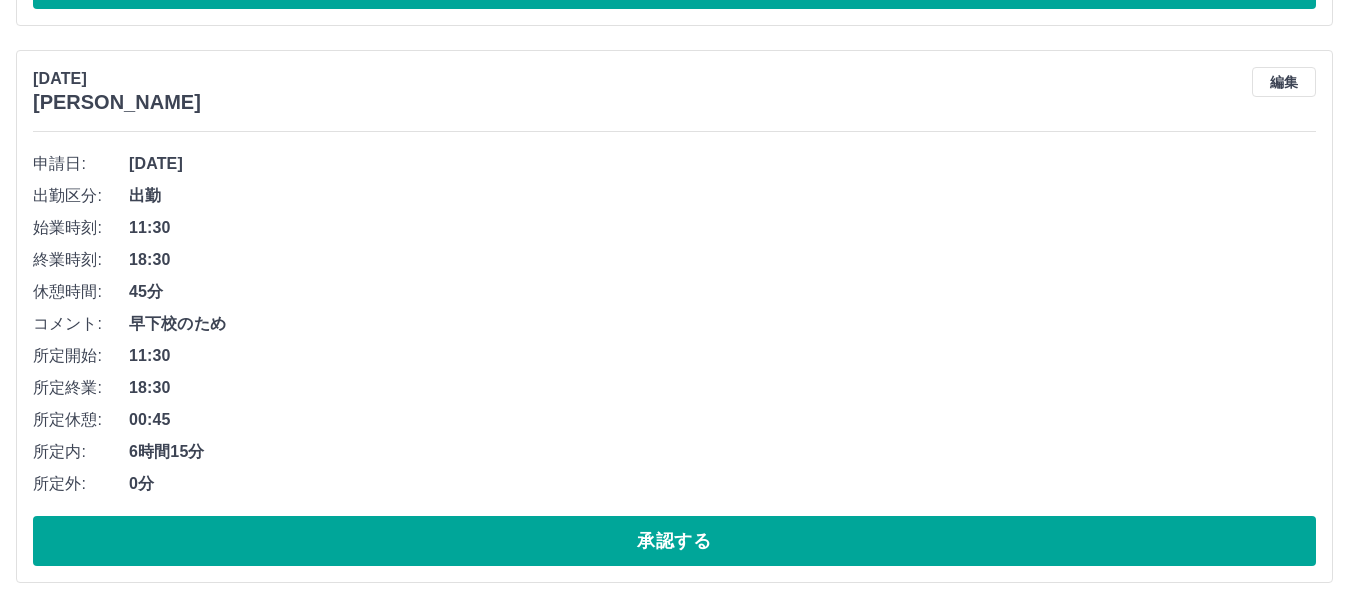 click on "承認する" at bounding box center (674, 541) 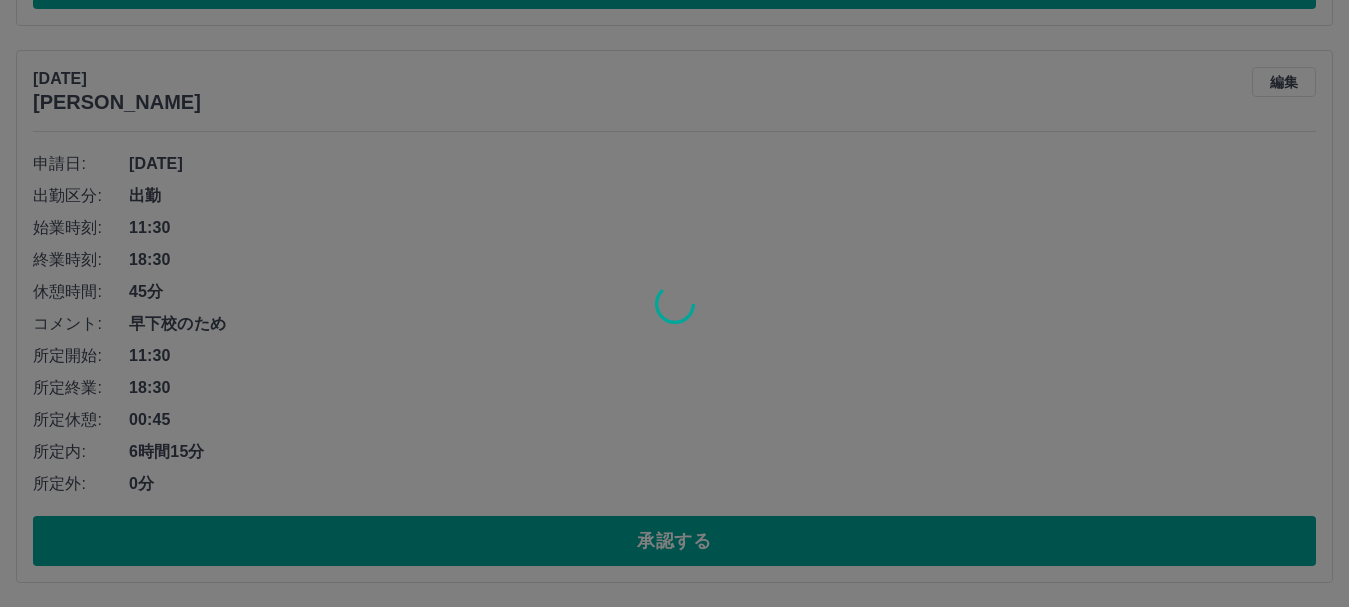 scroll, scrollTop: 743, scrollLeft: 0, axis: vertical 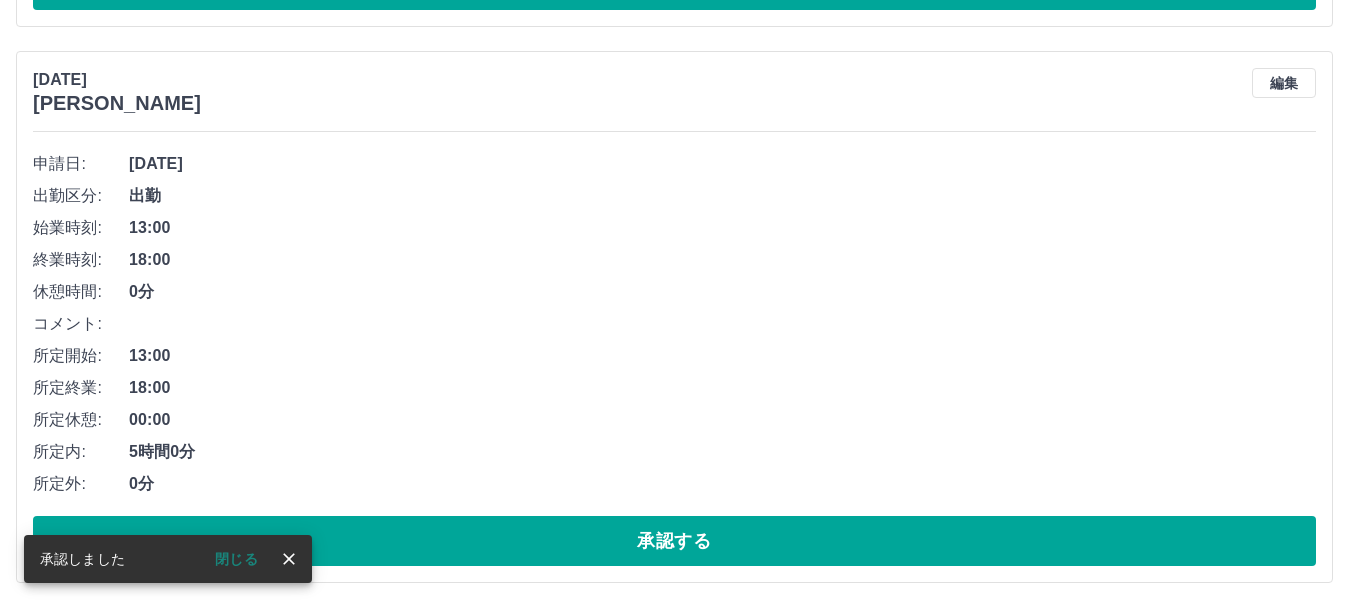 click on "承認する" at bounding box center [674, 541] 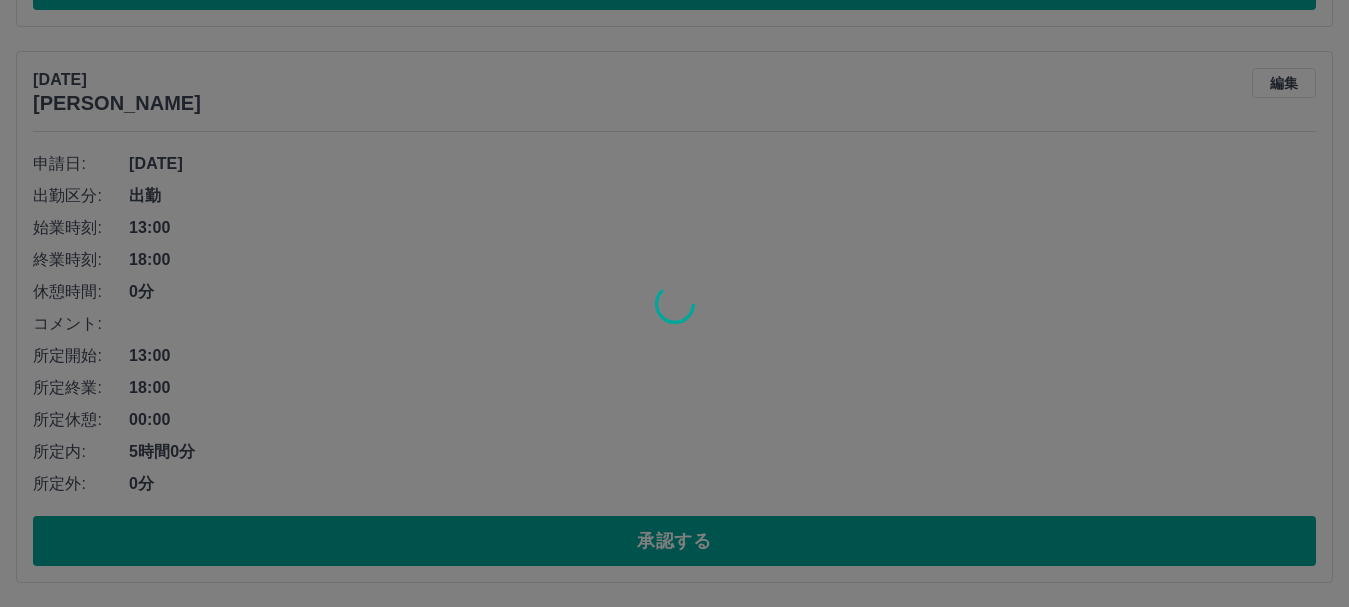 scroll, scrollTop: 187, scrollLeft: 0, axis: vertical 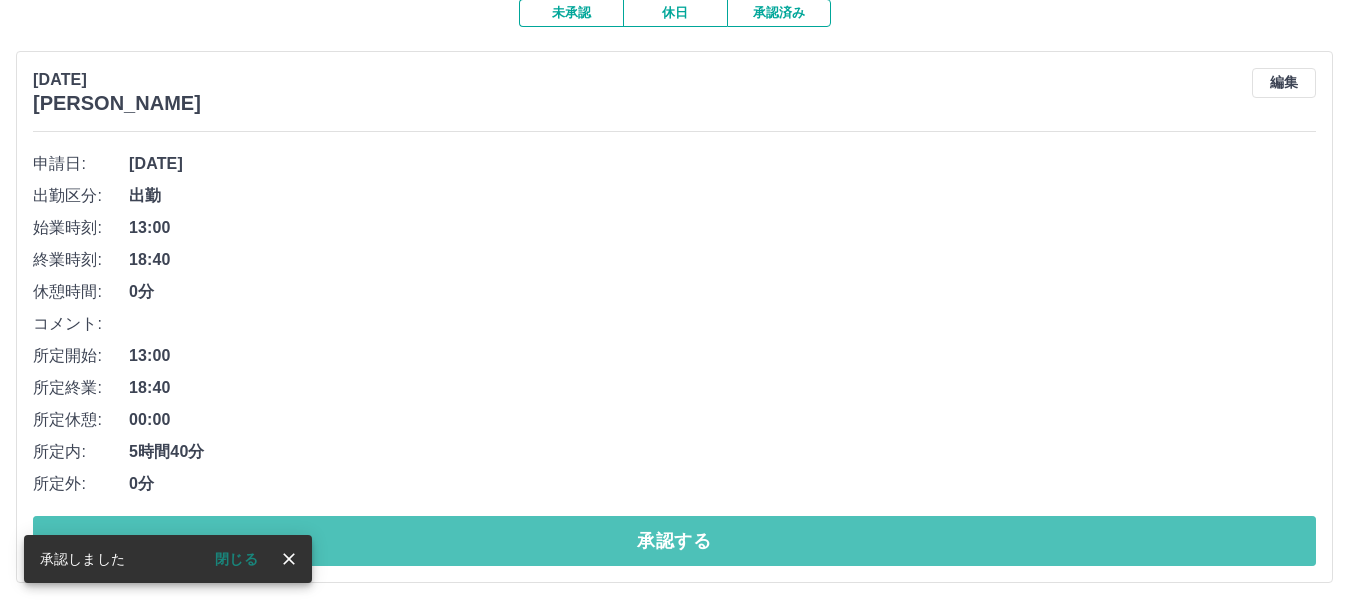 click on "承認する" at bounding box center [674, 541] 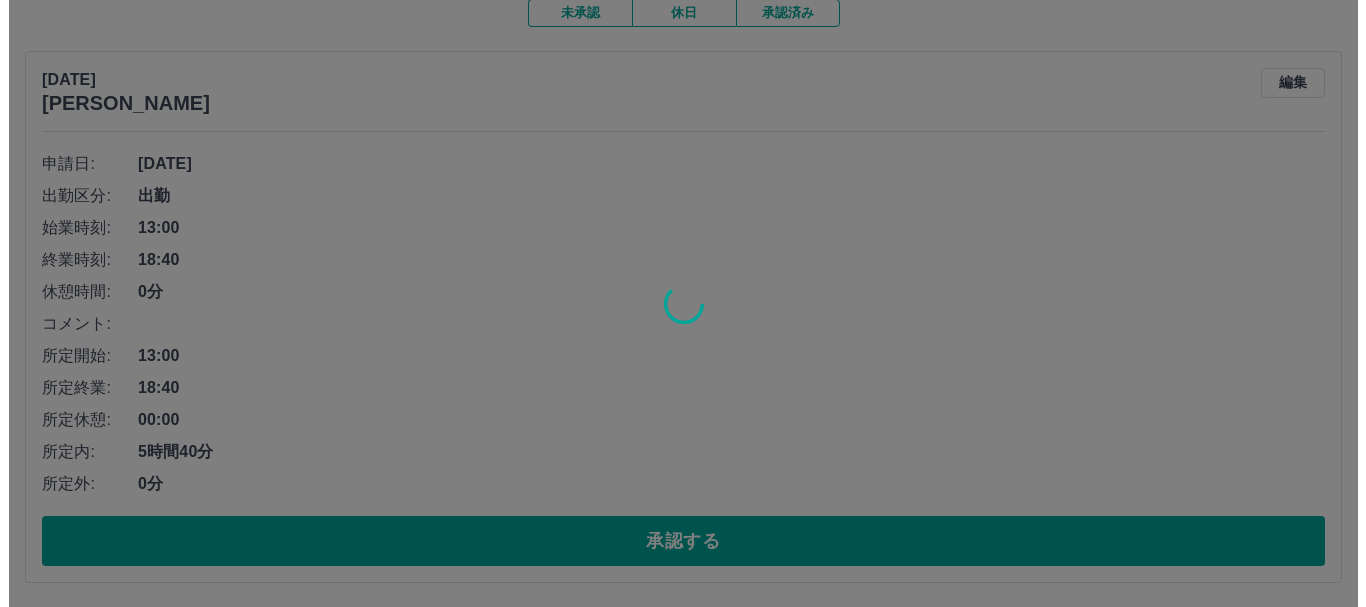 scroll, scrollTop: 0, scrollLeft: 0, axis: both 